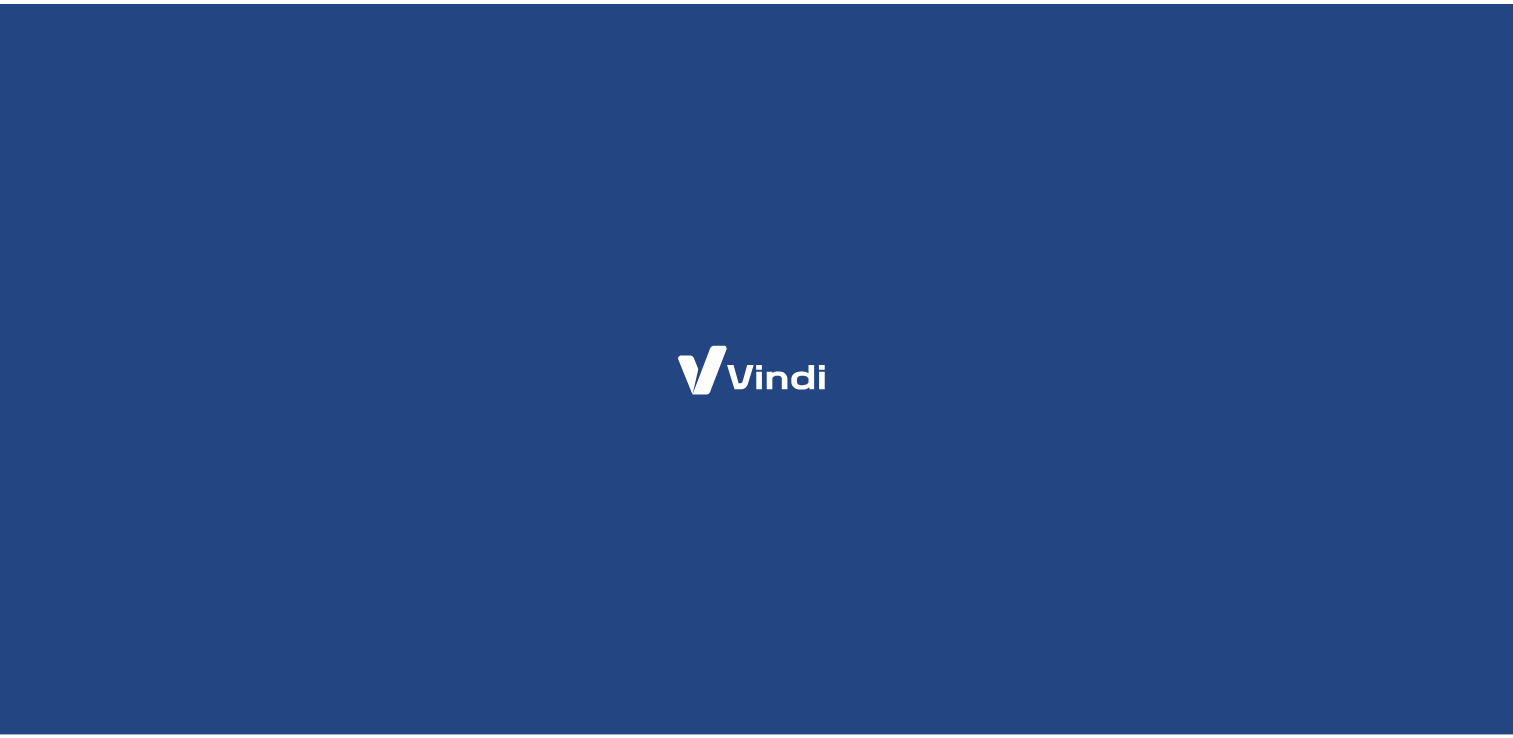 scroll, scrollTop: 0, scrollLeft: 0, axis: both 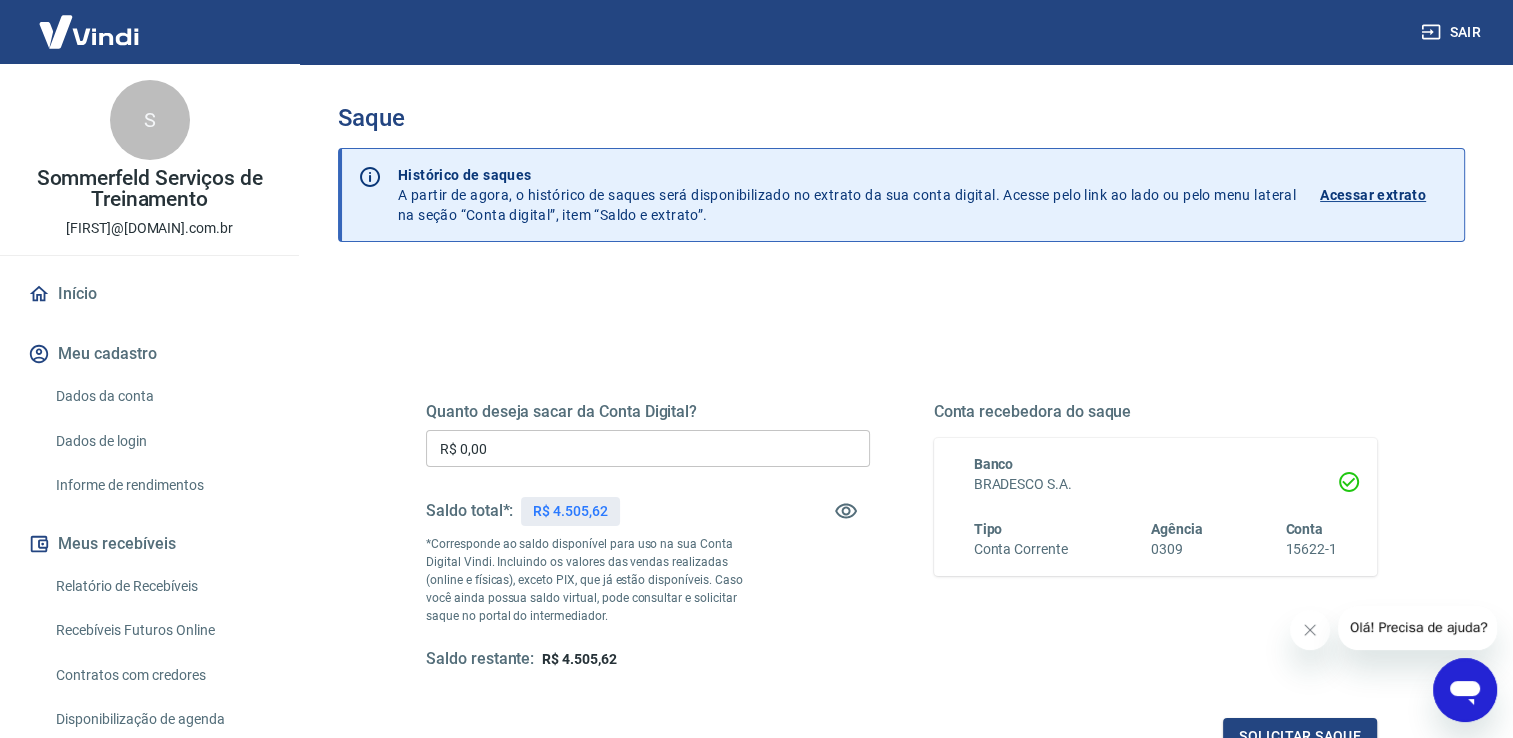 click on "R$ 0,00" at bounding box center (648, 448) 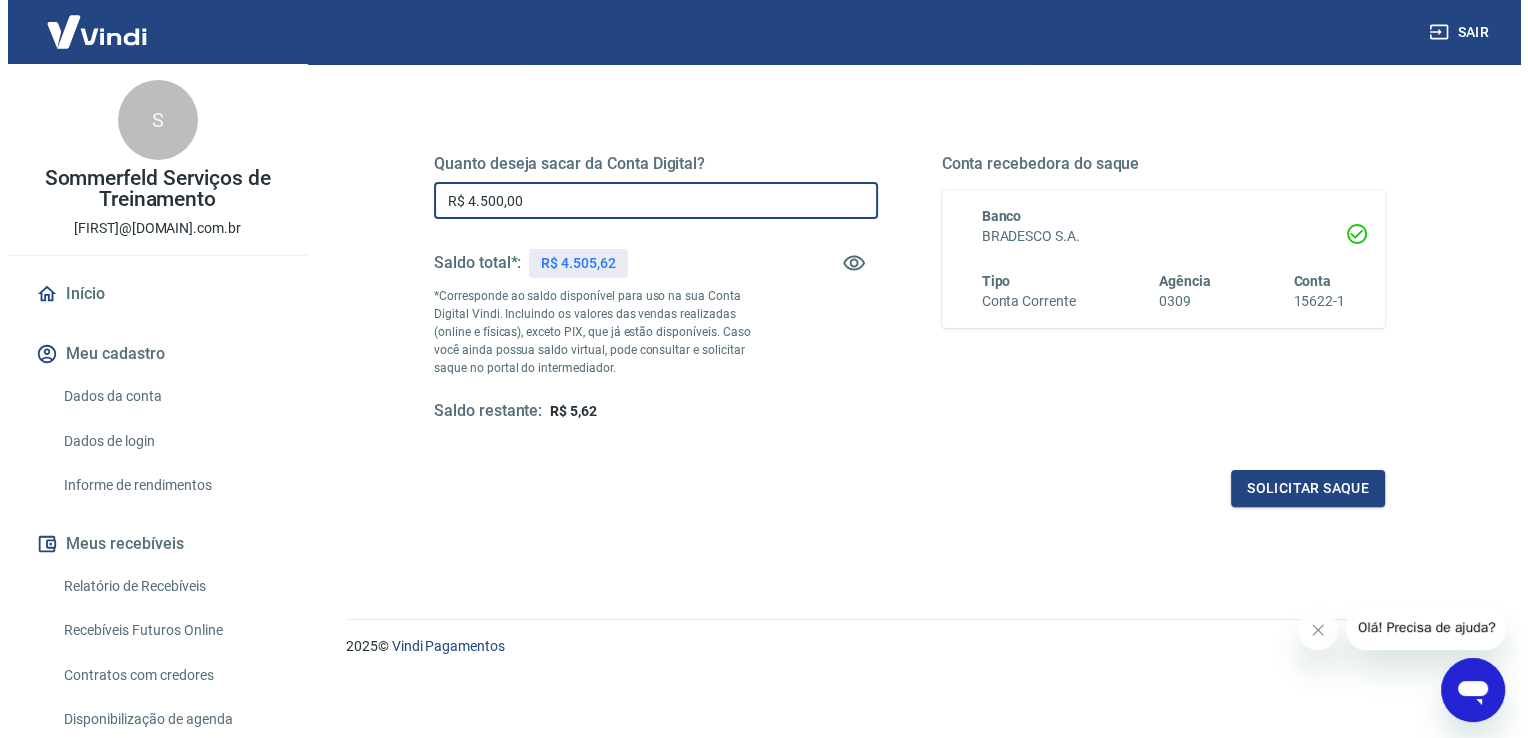 scroll, scrollTop: 249, scrollLeft: 0, axis: vertical 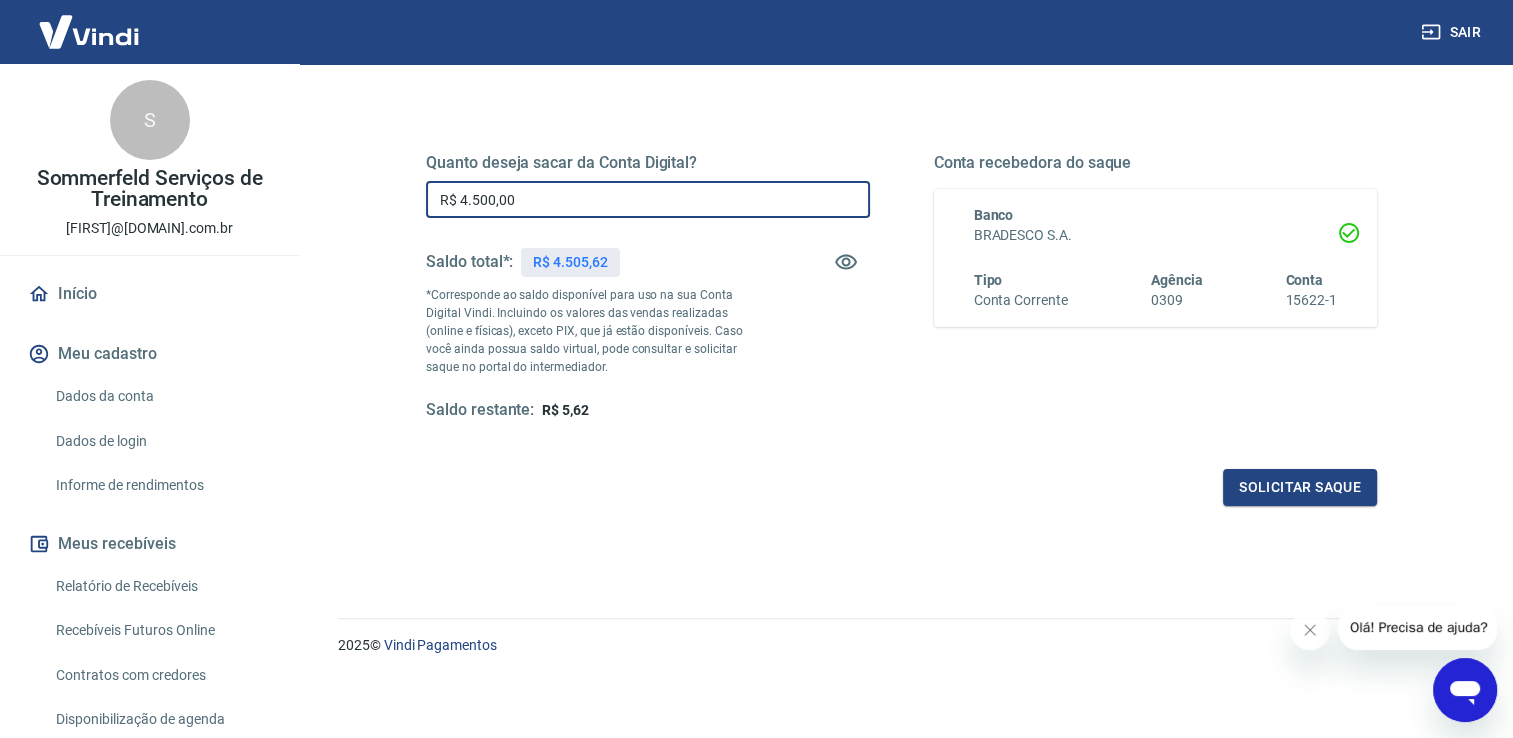 type on "R$ 4.500,00" 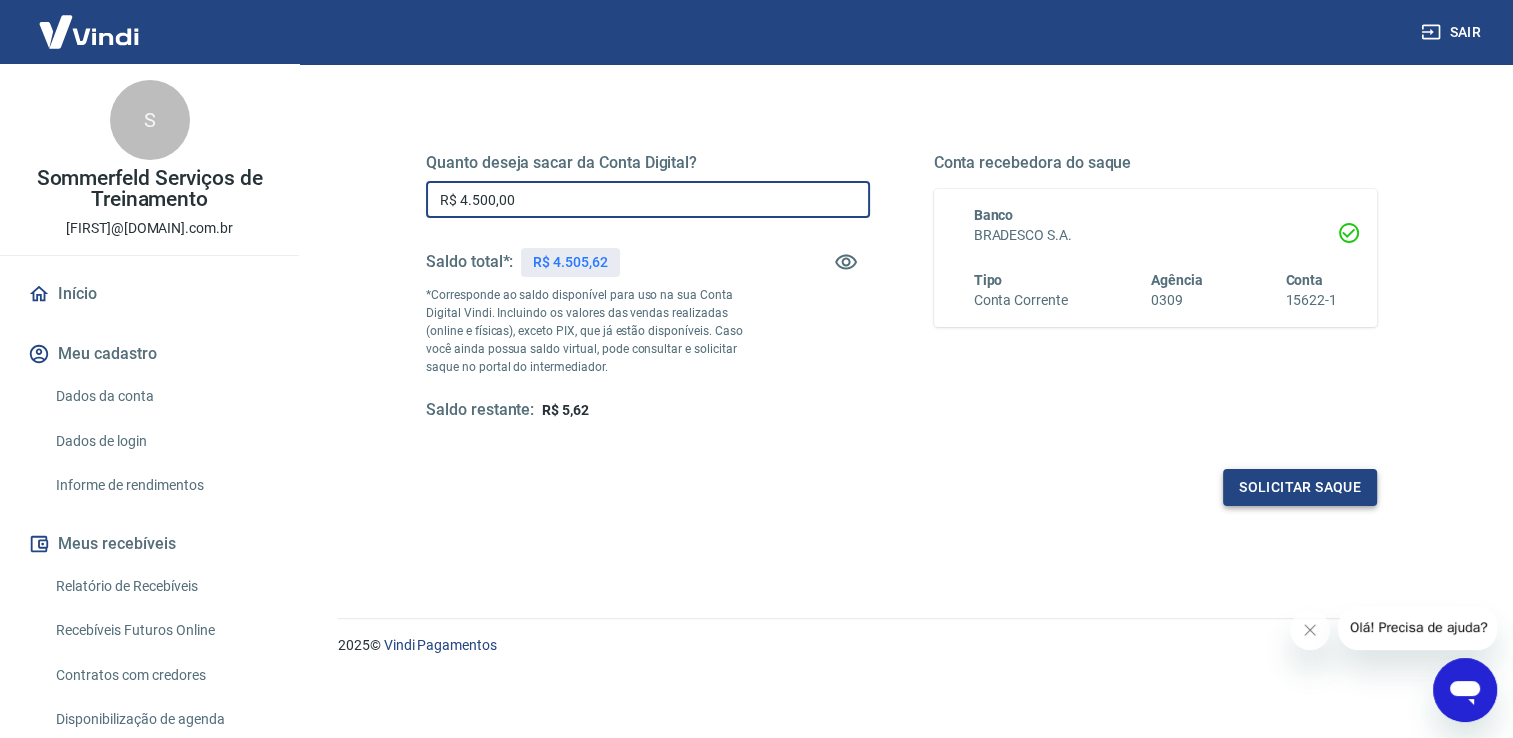 drag, startPoint x: 1270, startPoint y: 461, endPoint x: 1286, endPoint y: 478, distance: 23.345236 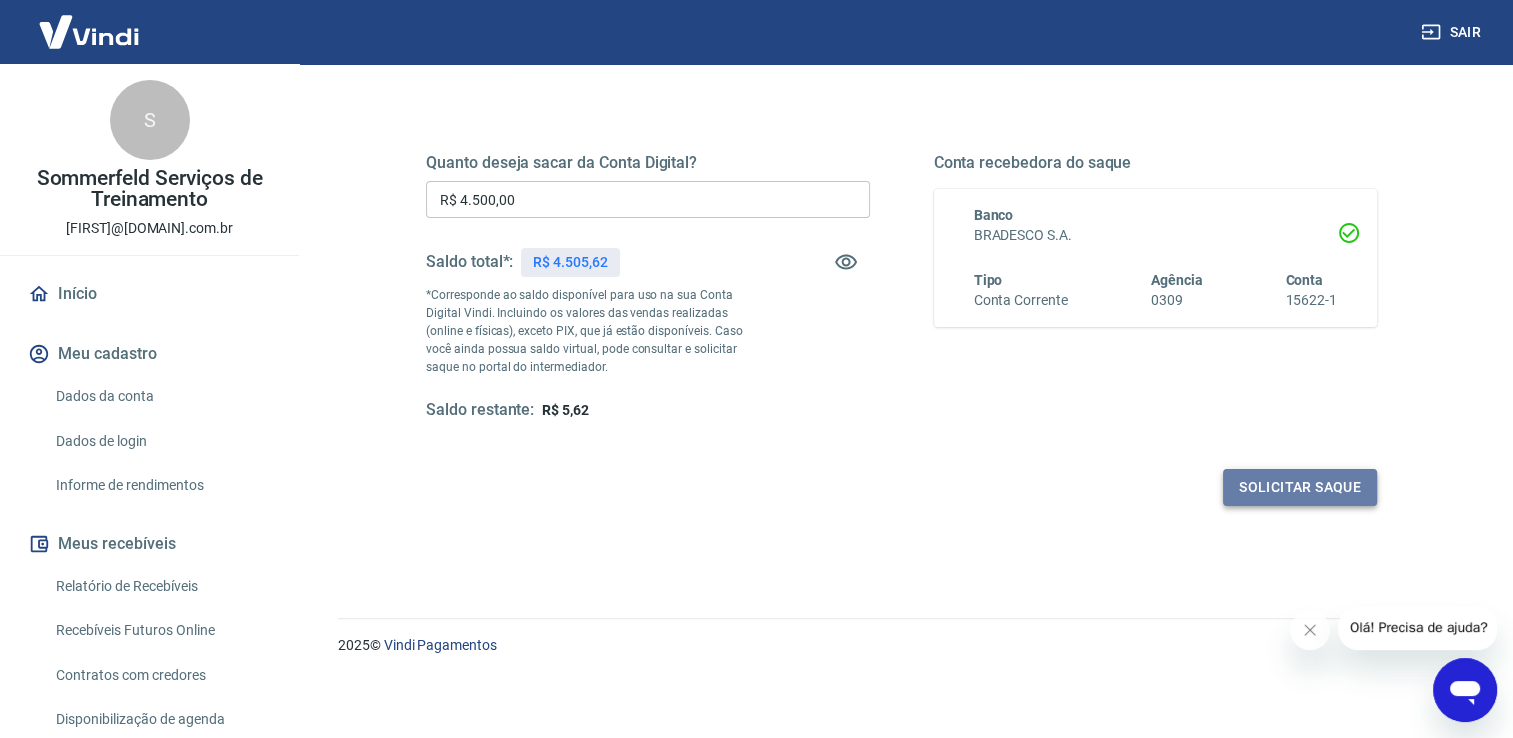 click on "Solicitar saque" at bounding box center (1300, 487) 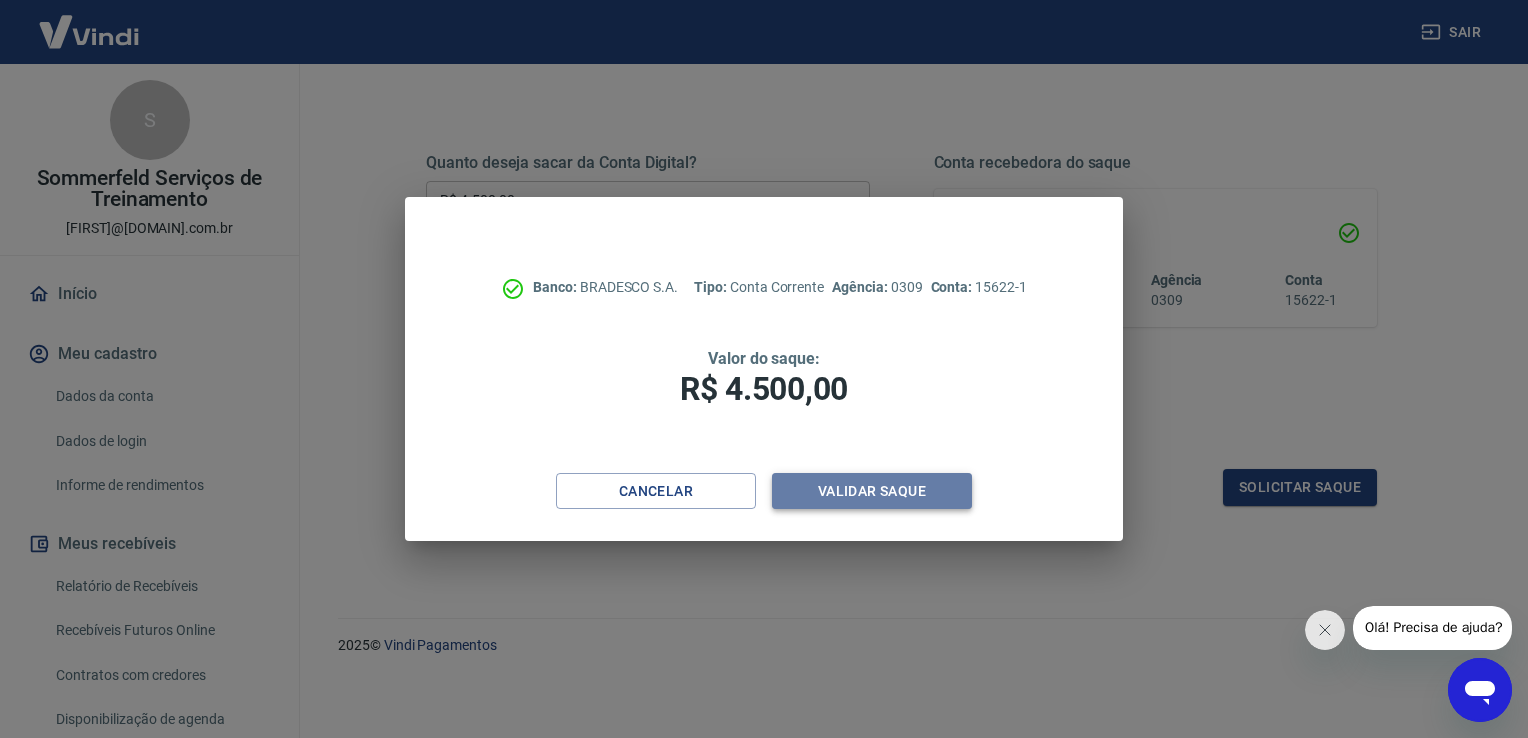 click on "Validar saque" at bounding box center (872, 491) 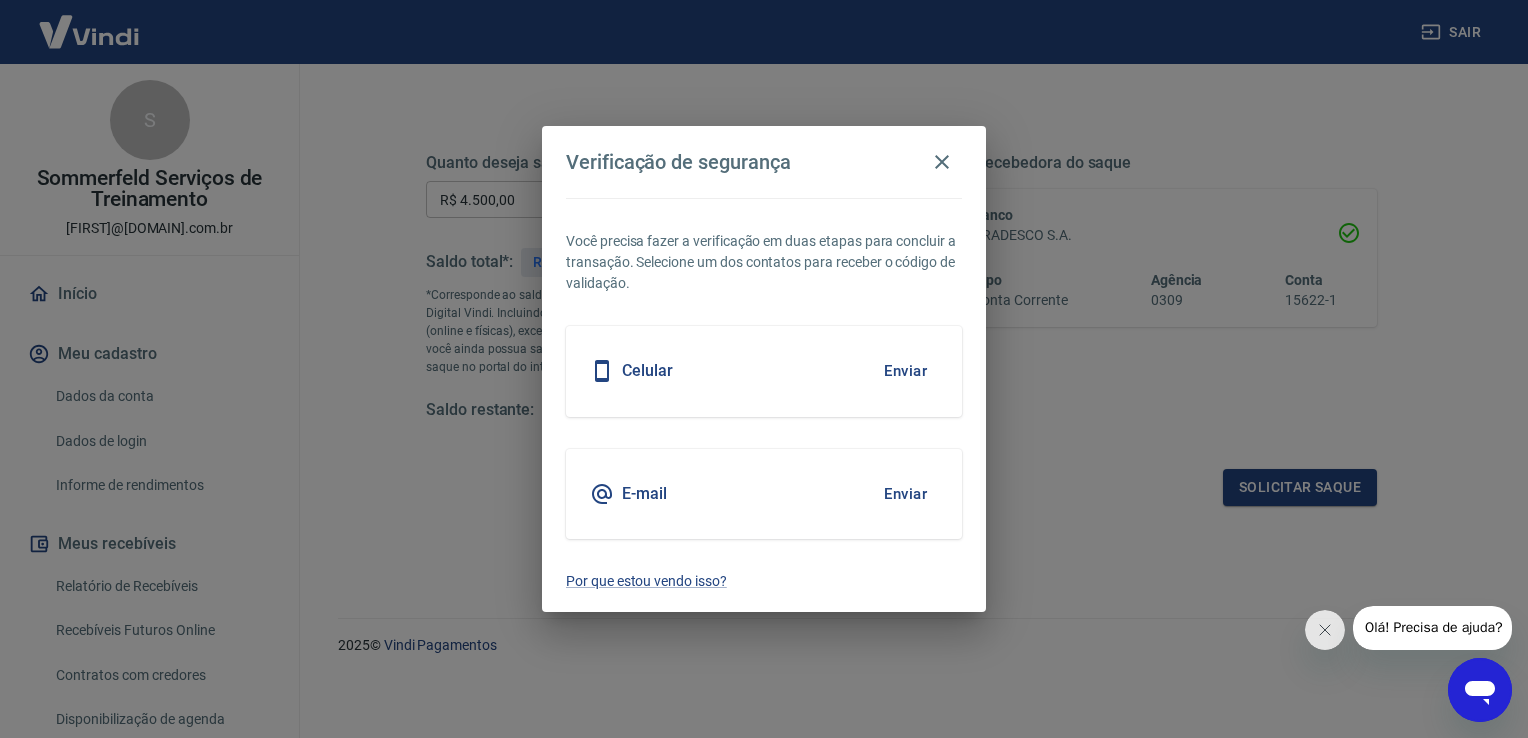click on "E-mail" at bounding box center [644, 494] 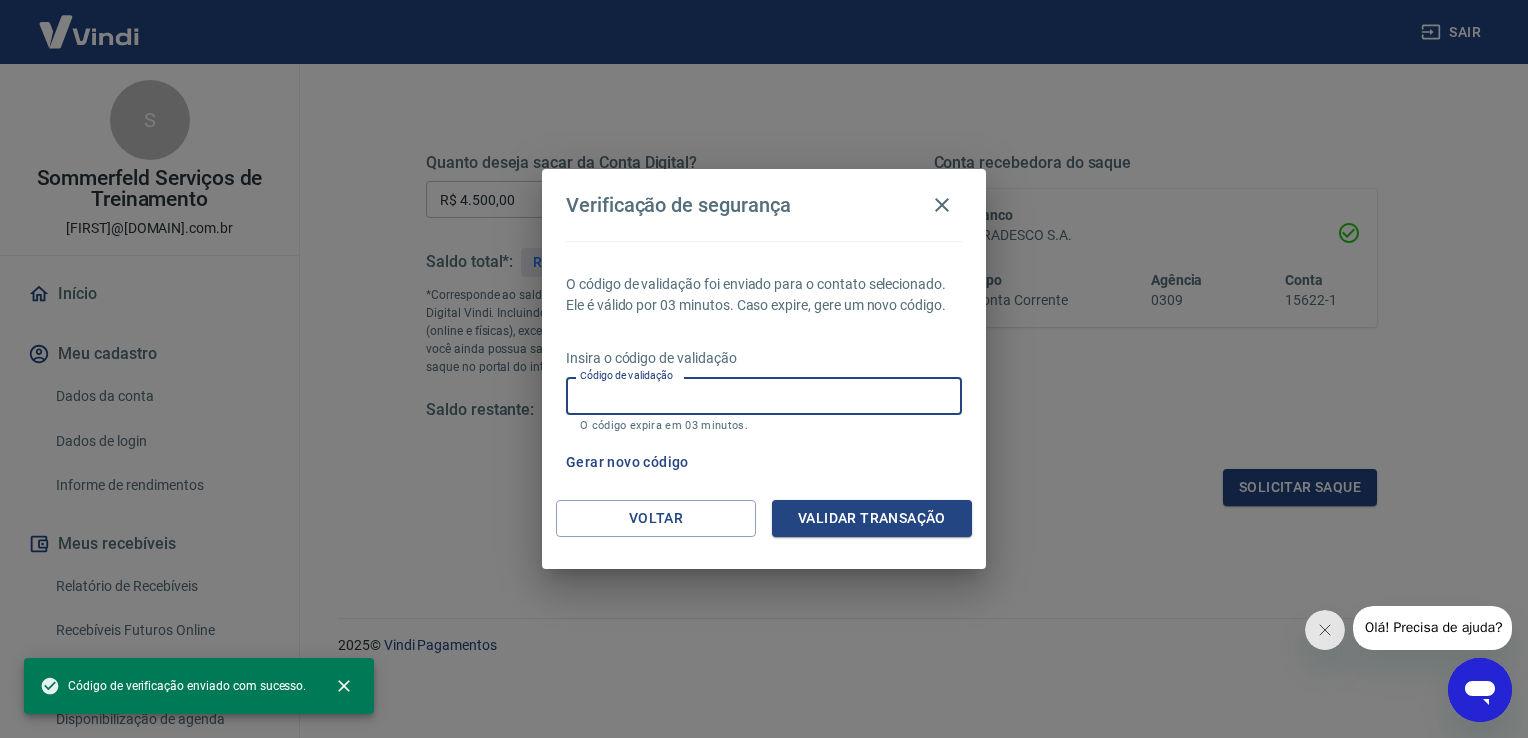 click on "Código de validação" at bounding box center (764, 395) 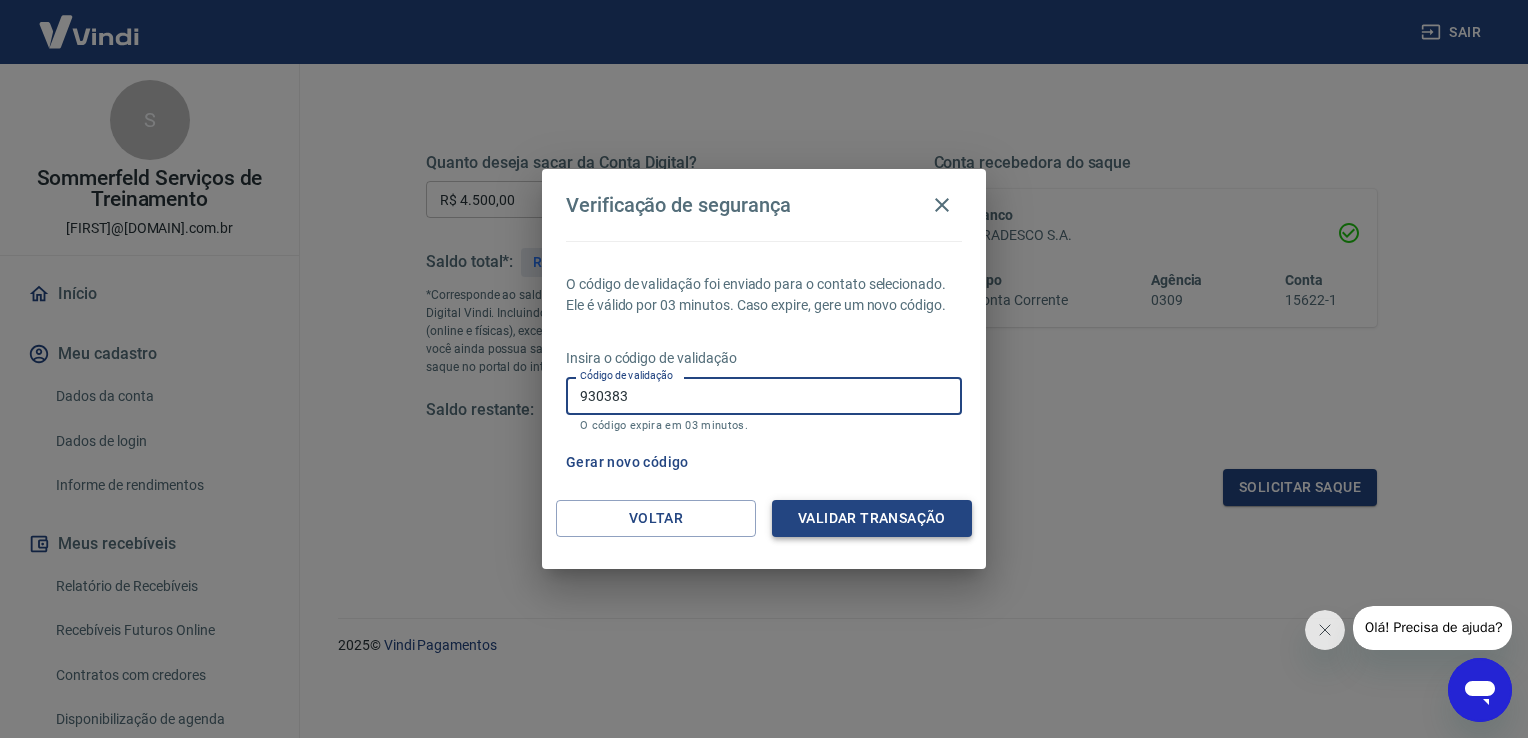 type on "930383" 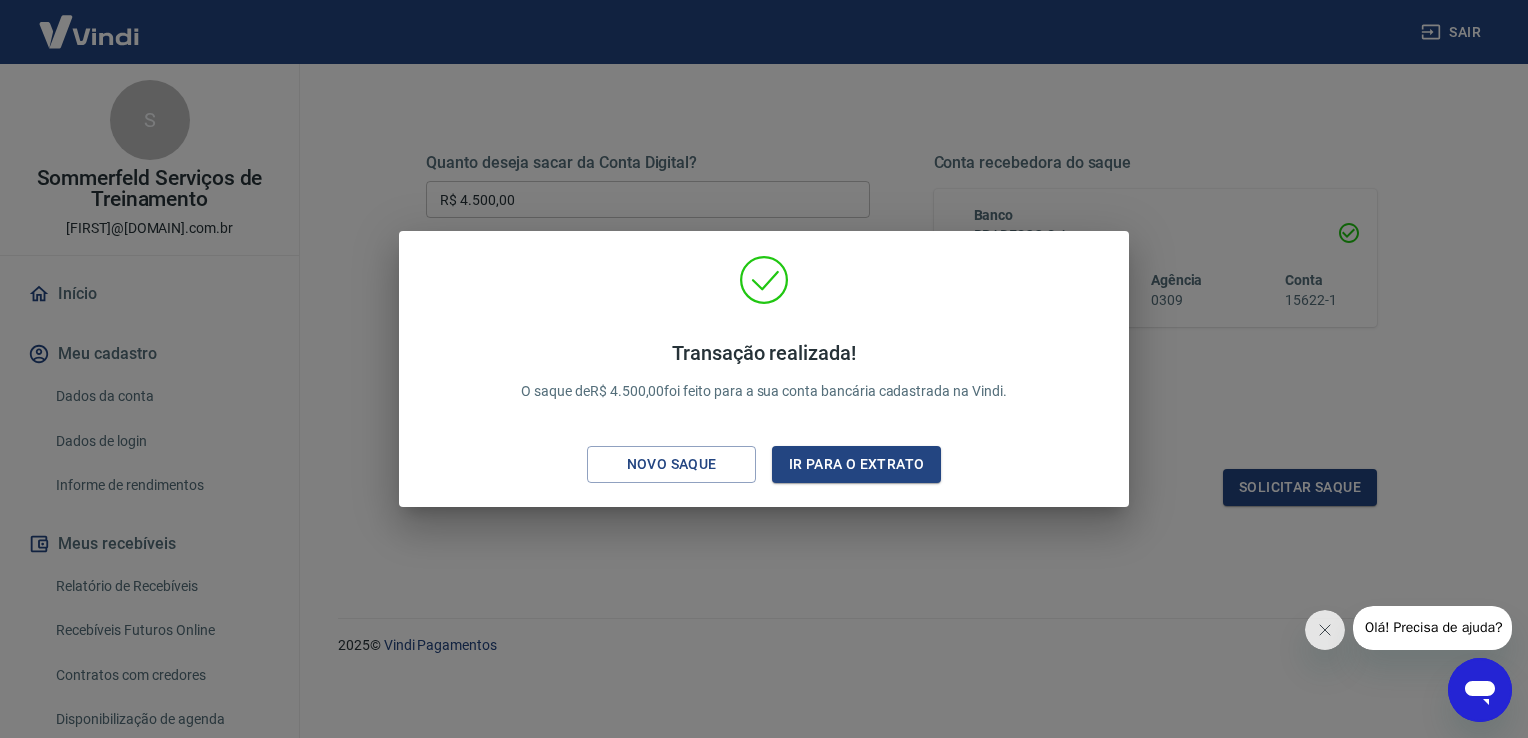 click on "Ir para o extrato" at bounding box center [856, 464] 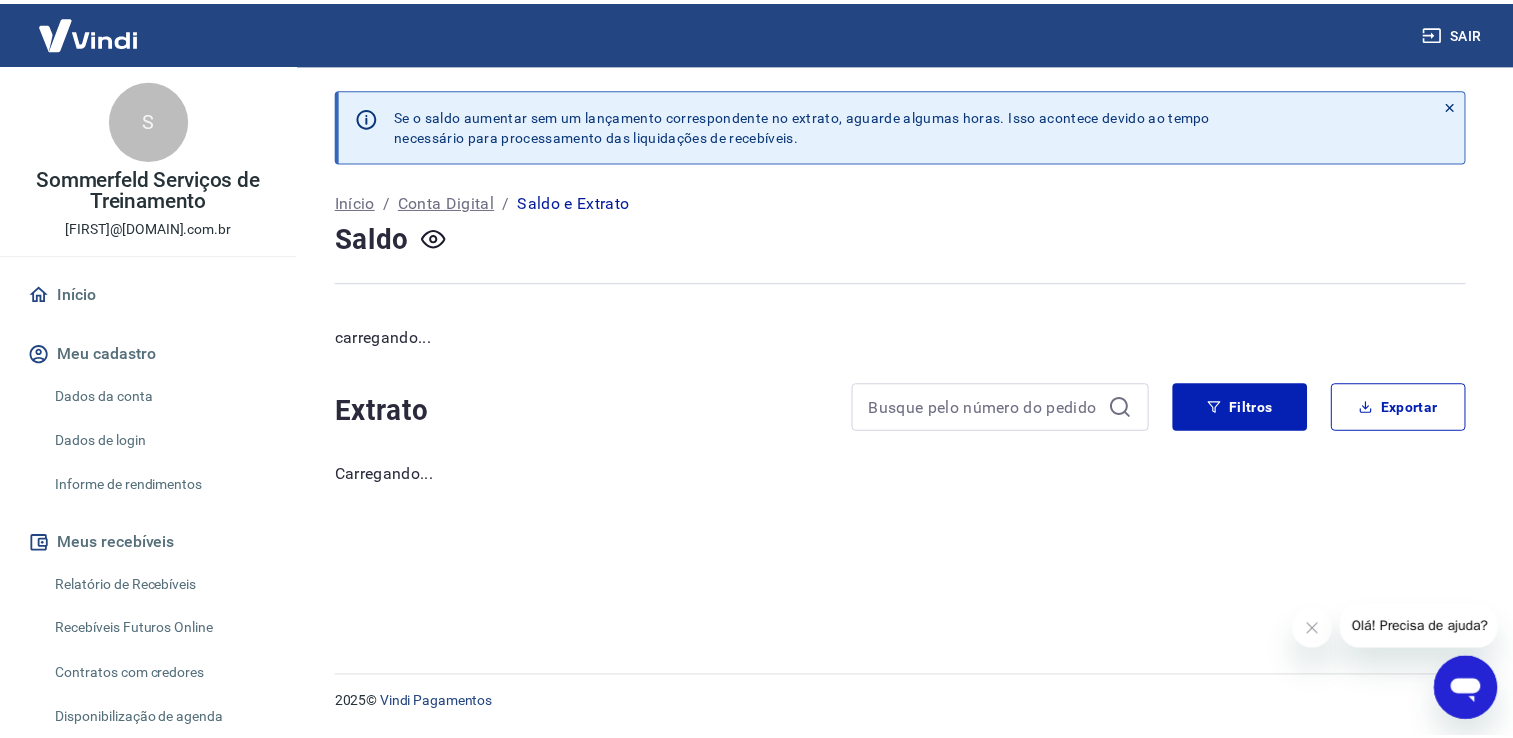 scroll, scrollTop: 0, scrollLeft: 0, axis: both 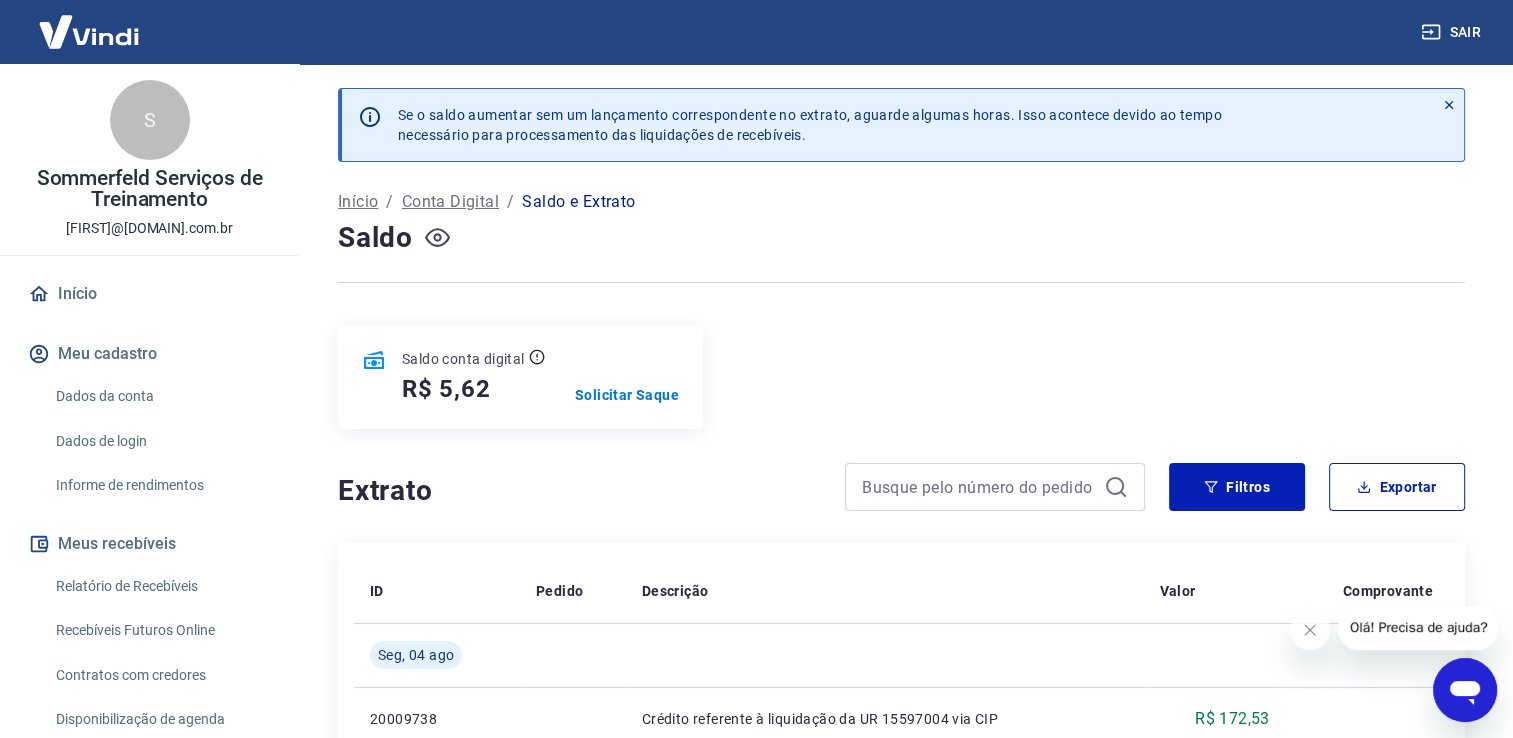 click 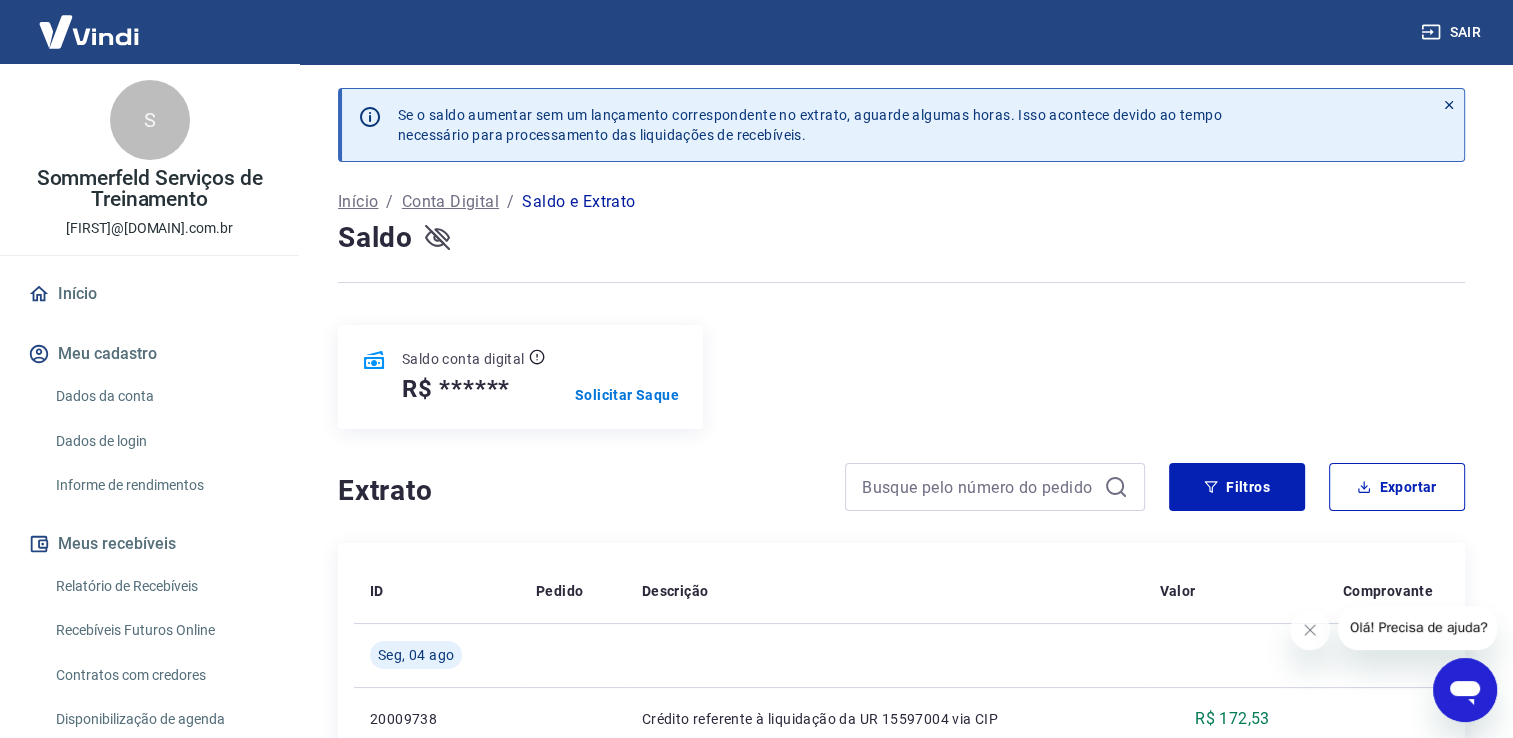 click 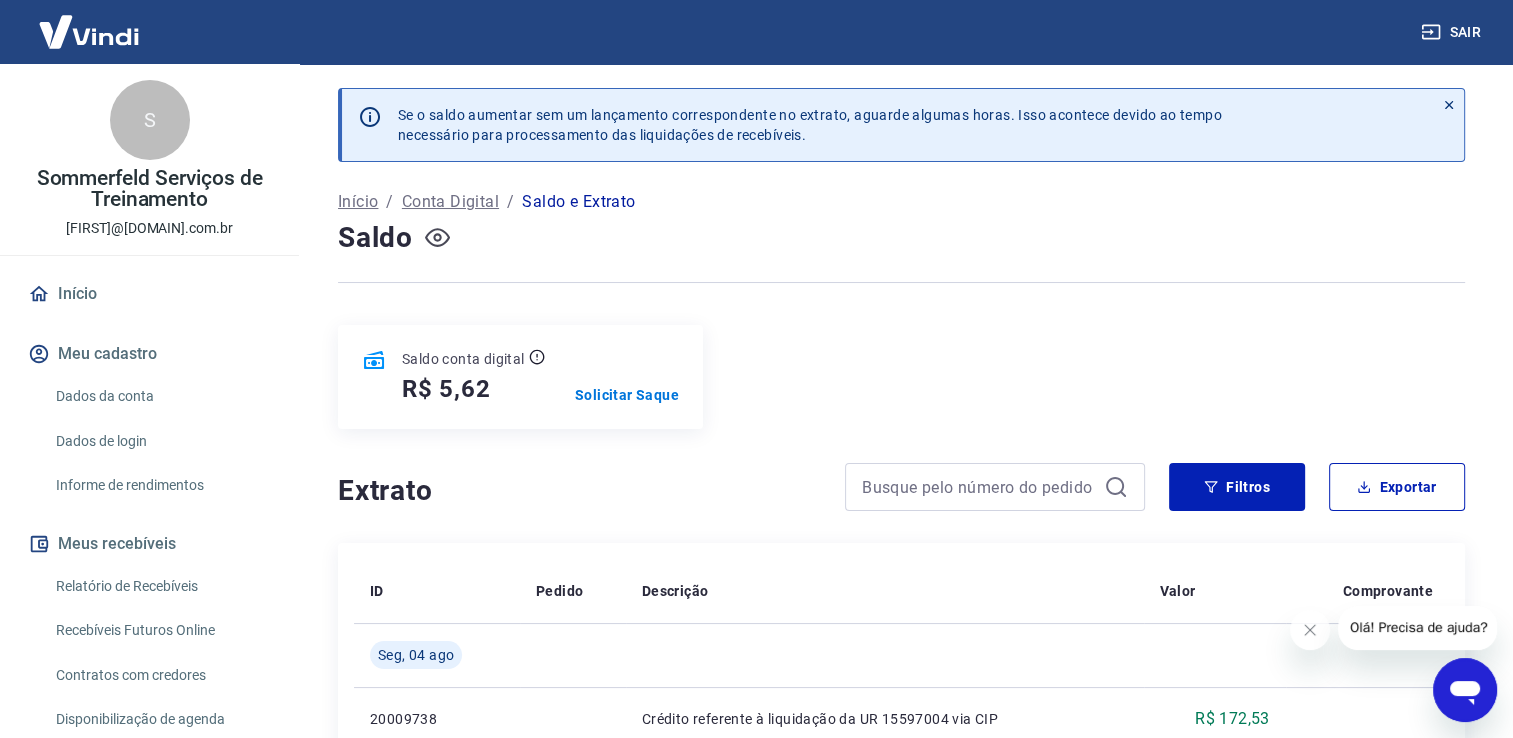 type 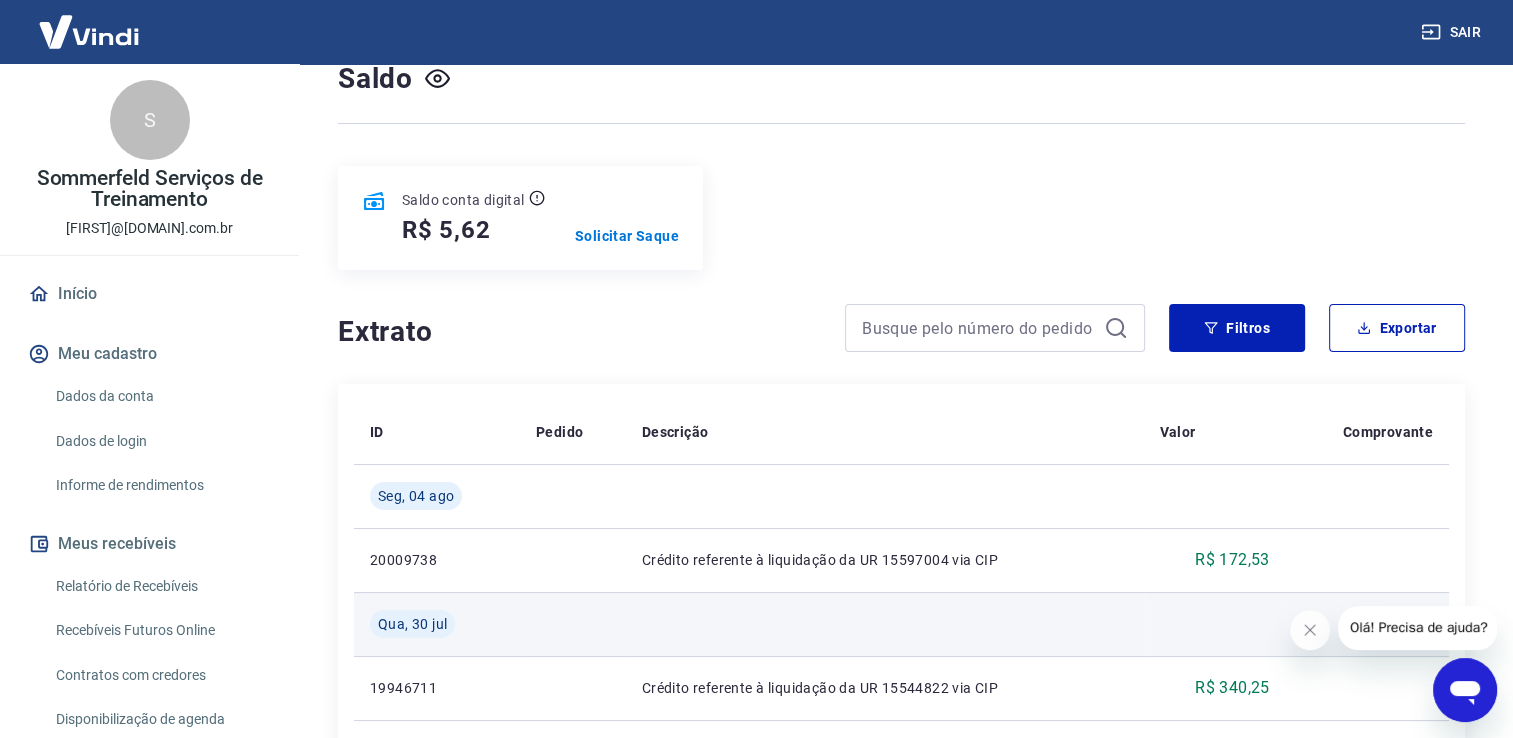 scroll, scrollTop: 0, scrollLeft: 0, axis: both 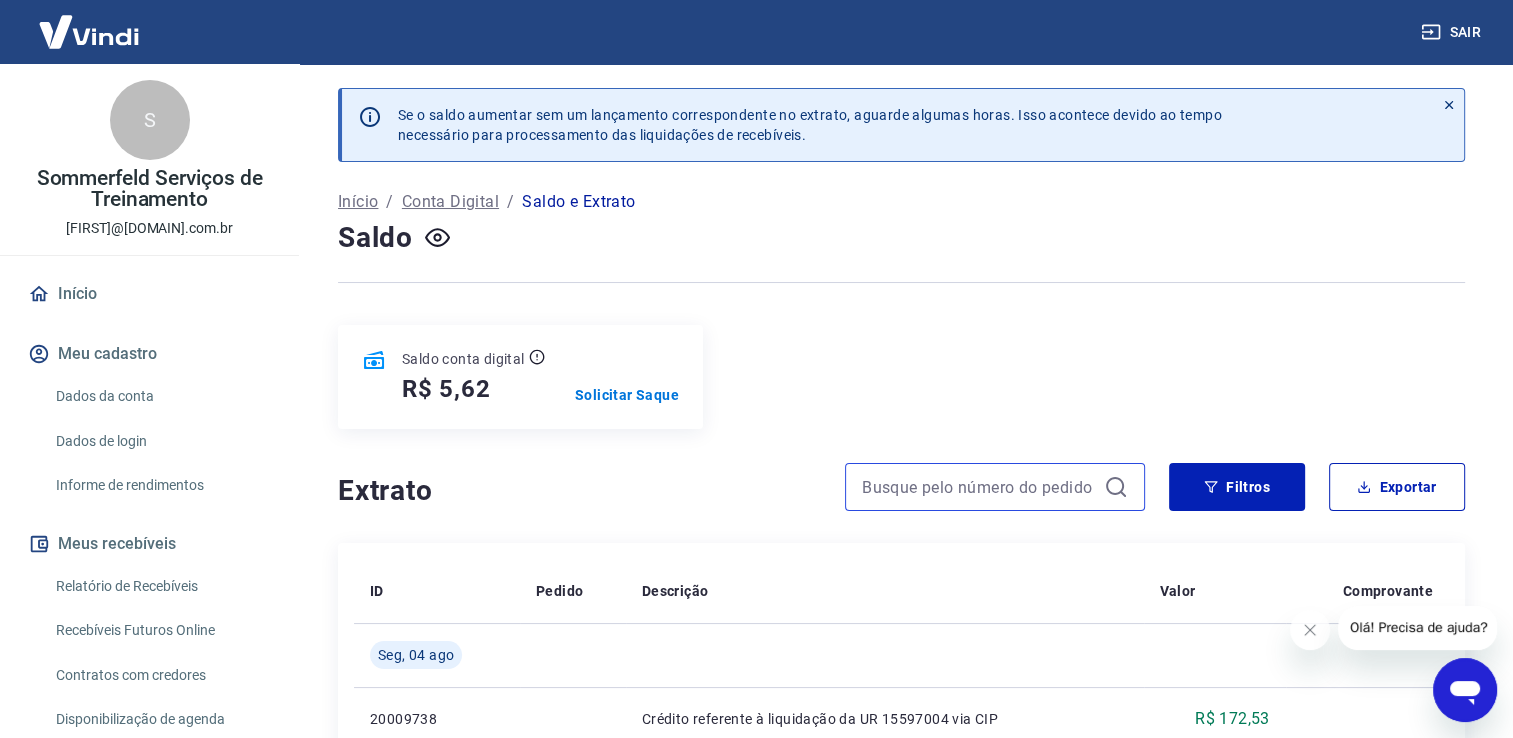 click at bounding box center (979, 487) 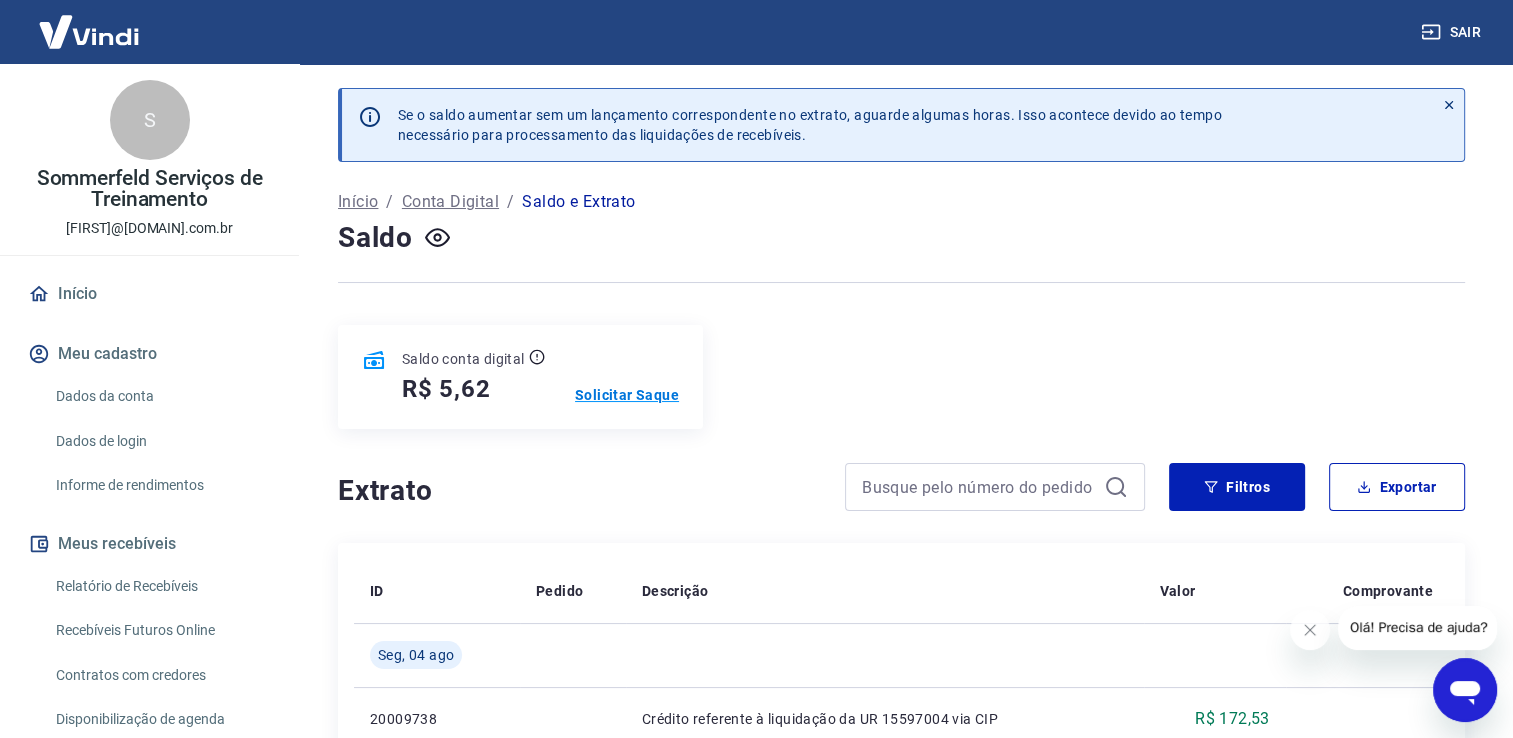 click on "Solicitar Saque" at bounding box center [627, 395] 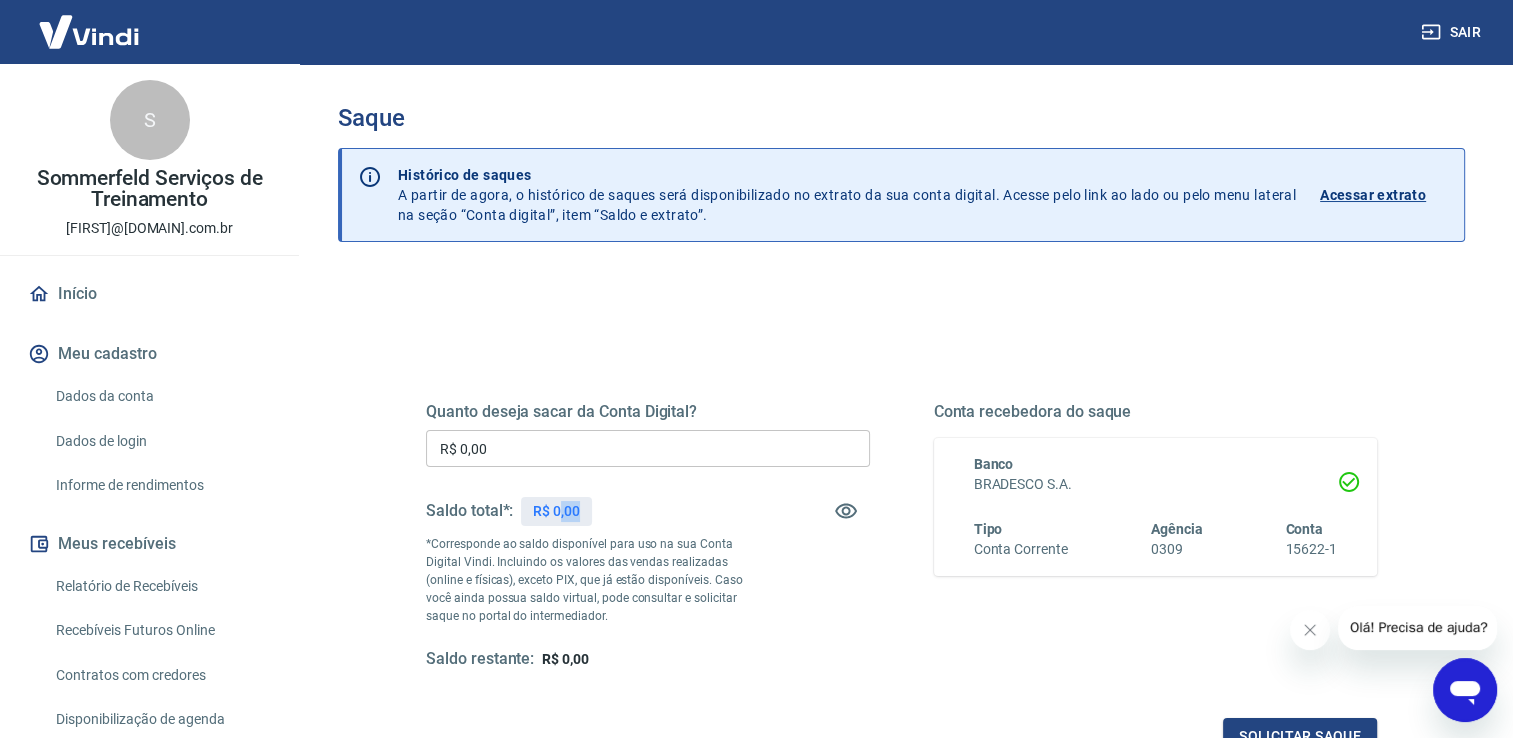 drag, startPoint x: 557, startPoint y: 512, endPoint x: 606, endPoint y: 511, distance: 49.010204 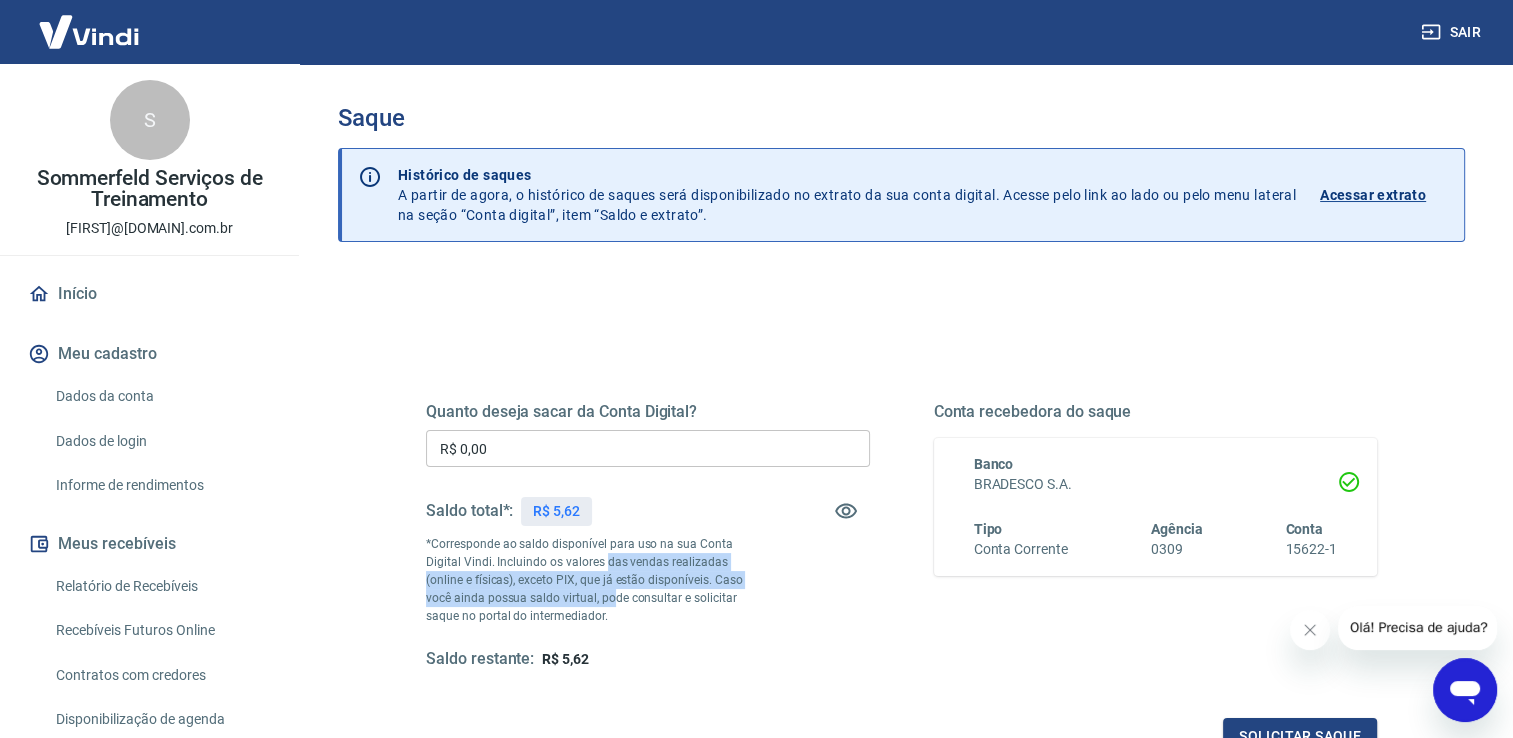 drag, startPoint x: 603, startPoint y: 553, endPoint x: 613, endPoint y: 594, distance: 42.201897 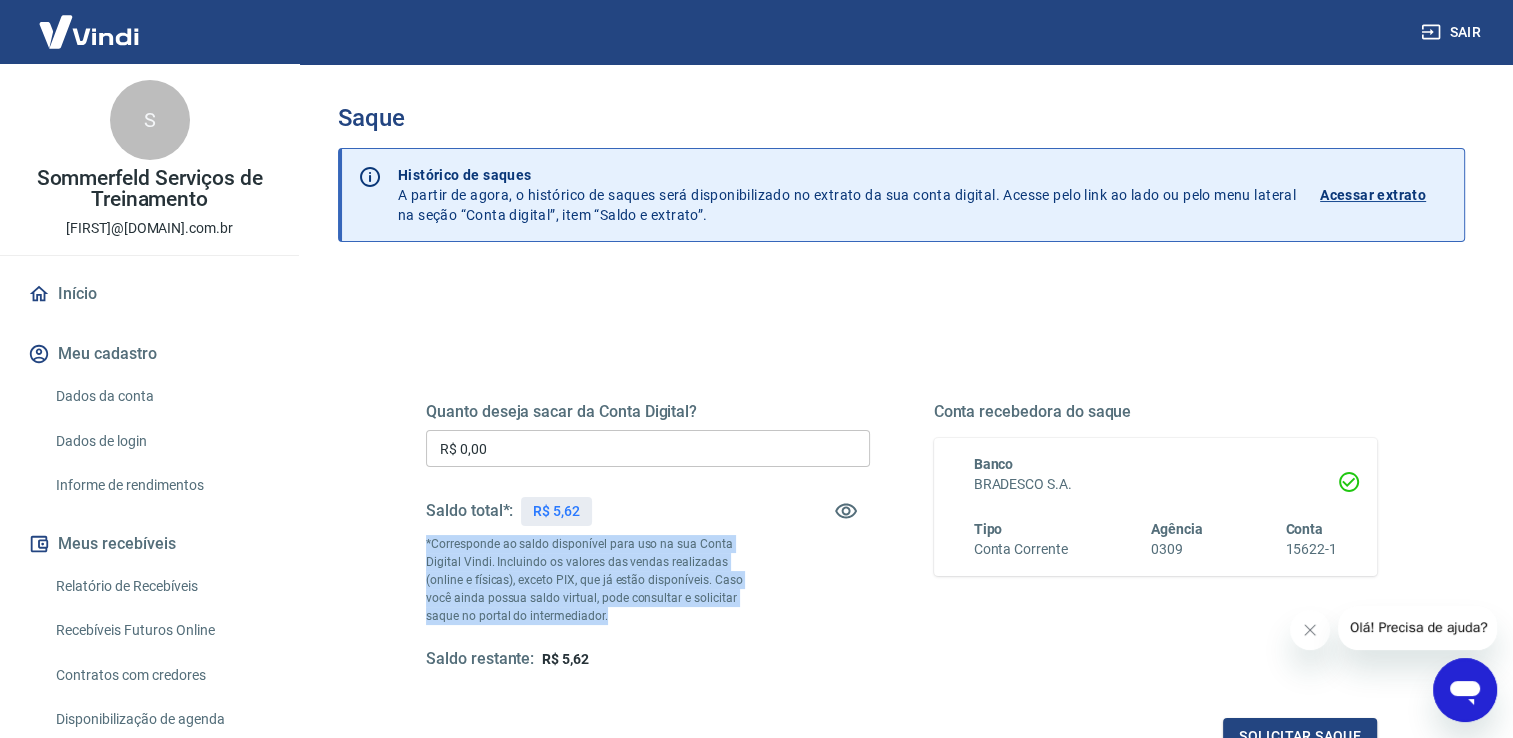 drag, startPoint x: 613, startPoint y: 594, endPoint x: 420, endPoint y: 542, distance: 199.88246 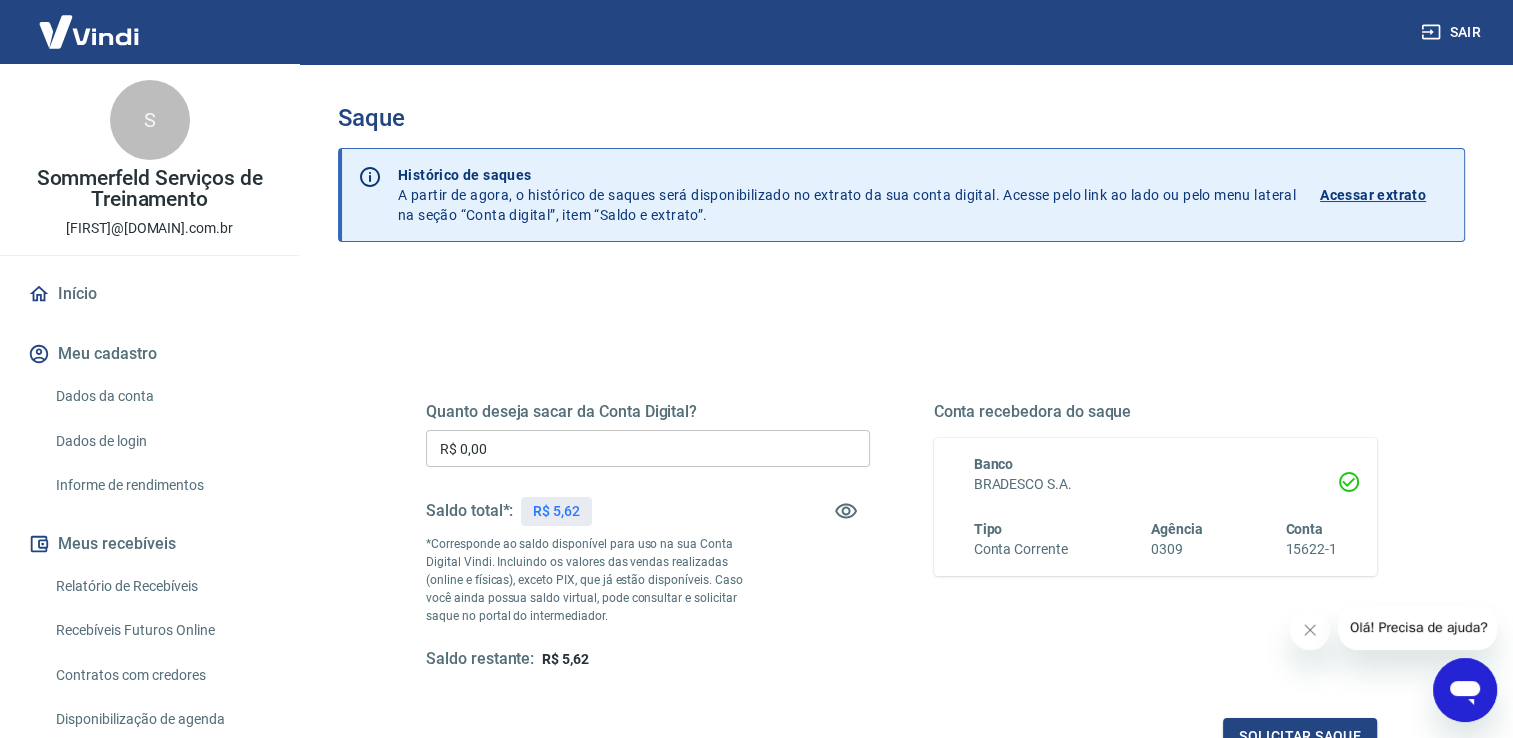 click on "R$ 0,00" at bounding box center [648, 448] 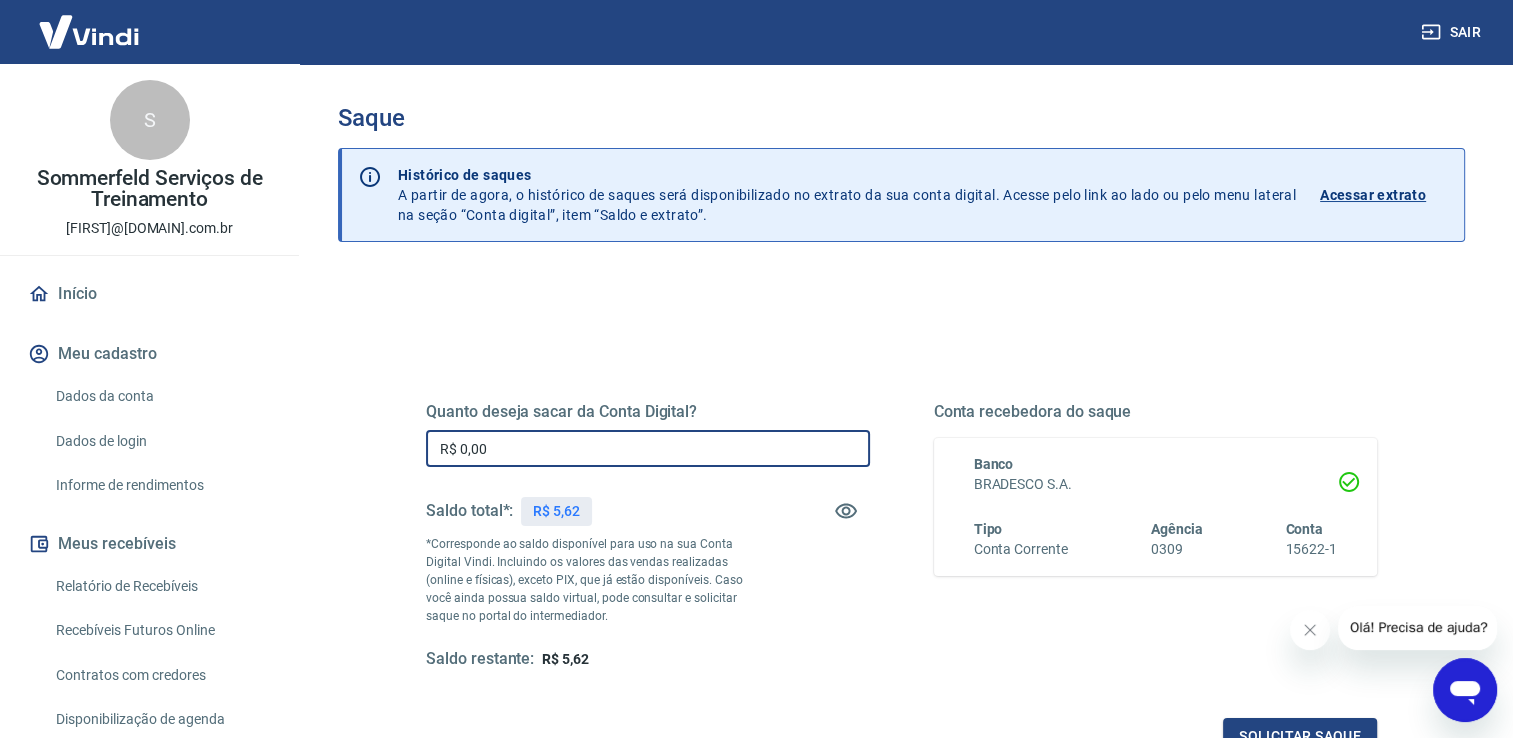 drag, startPoint x: 499, startPoint y: 458, endPoint x: 434, endPoint y: 458, distance: 65 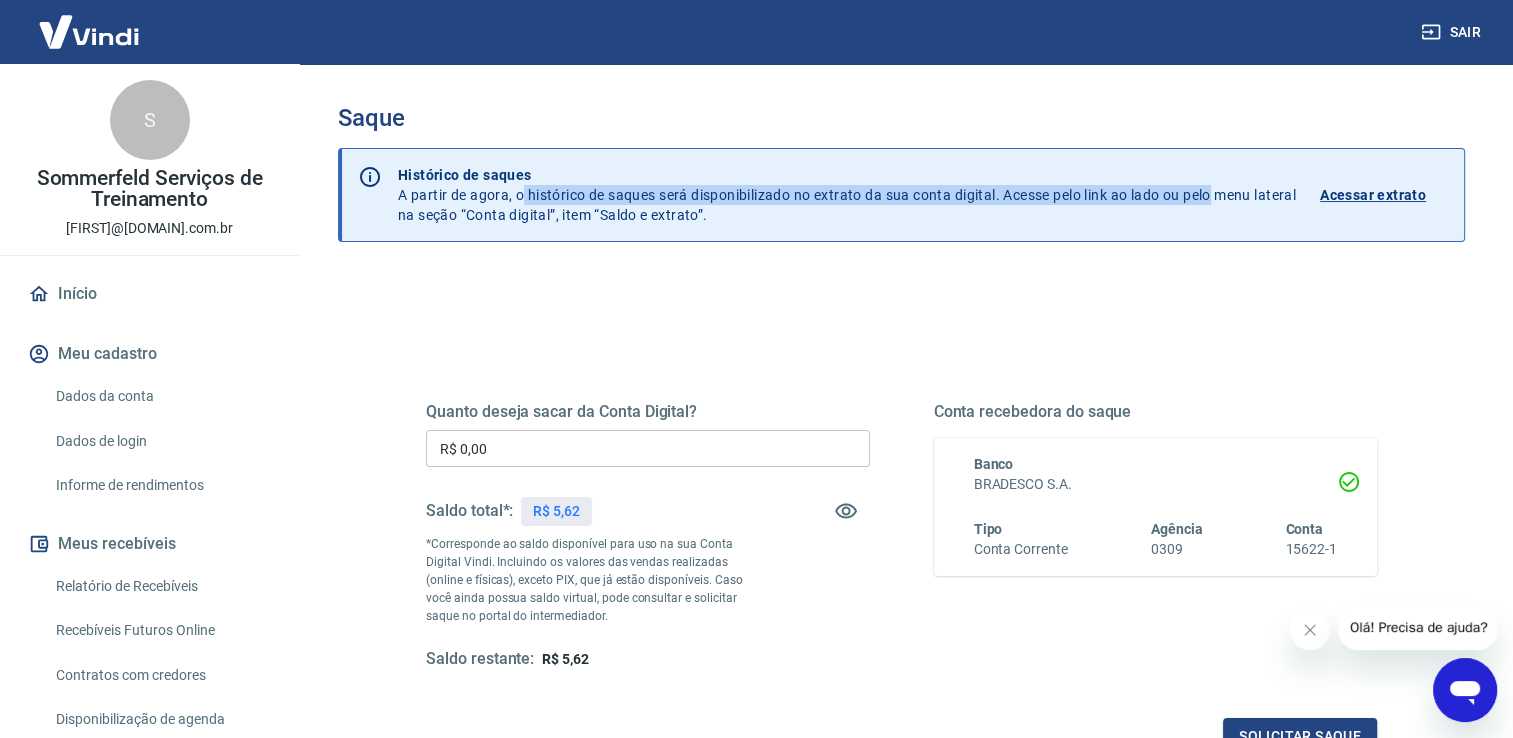 drag, startPoint x: 1254, startPoint y: 195, endPoint x: 530, endPoint y: 202, distance: 724.0338 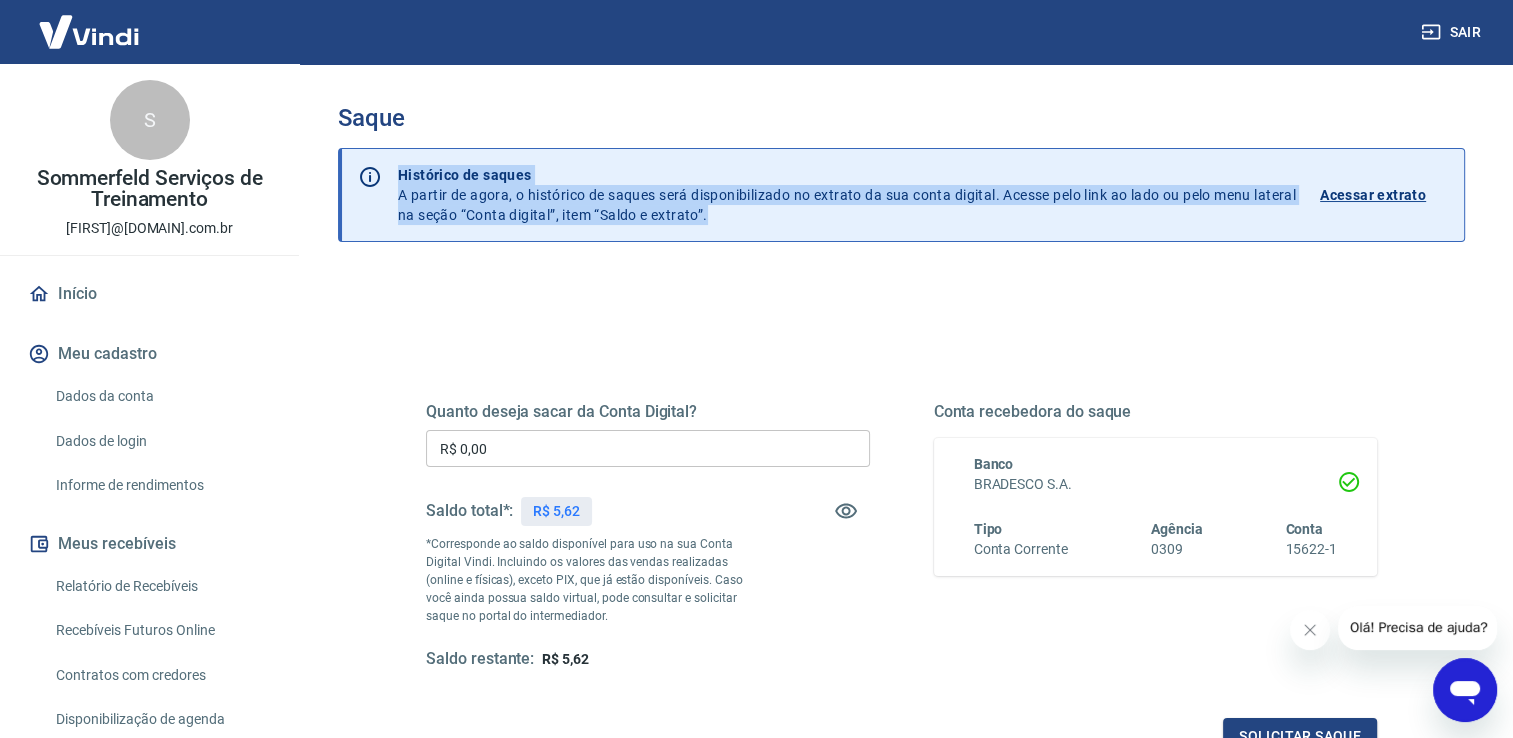 drag, startPoint x: 530, startPoint y: 202, endPoint x: 792, endPoint y: 226, distance: 263.09695 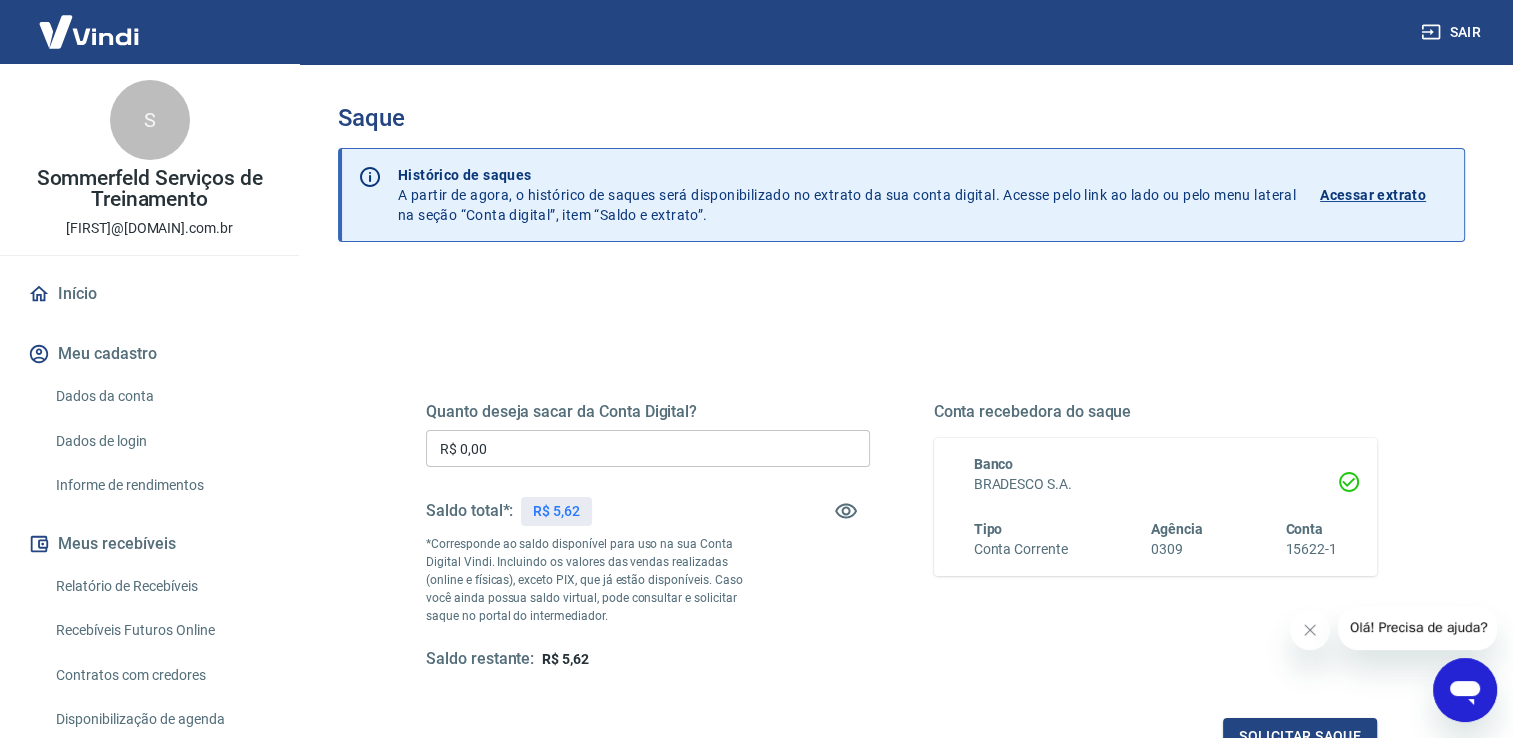 drag, startPoint x: 365, startPoint y: 164, endPoint x: 363, endPoint y: 176, distance: 12.165525 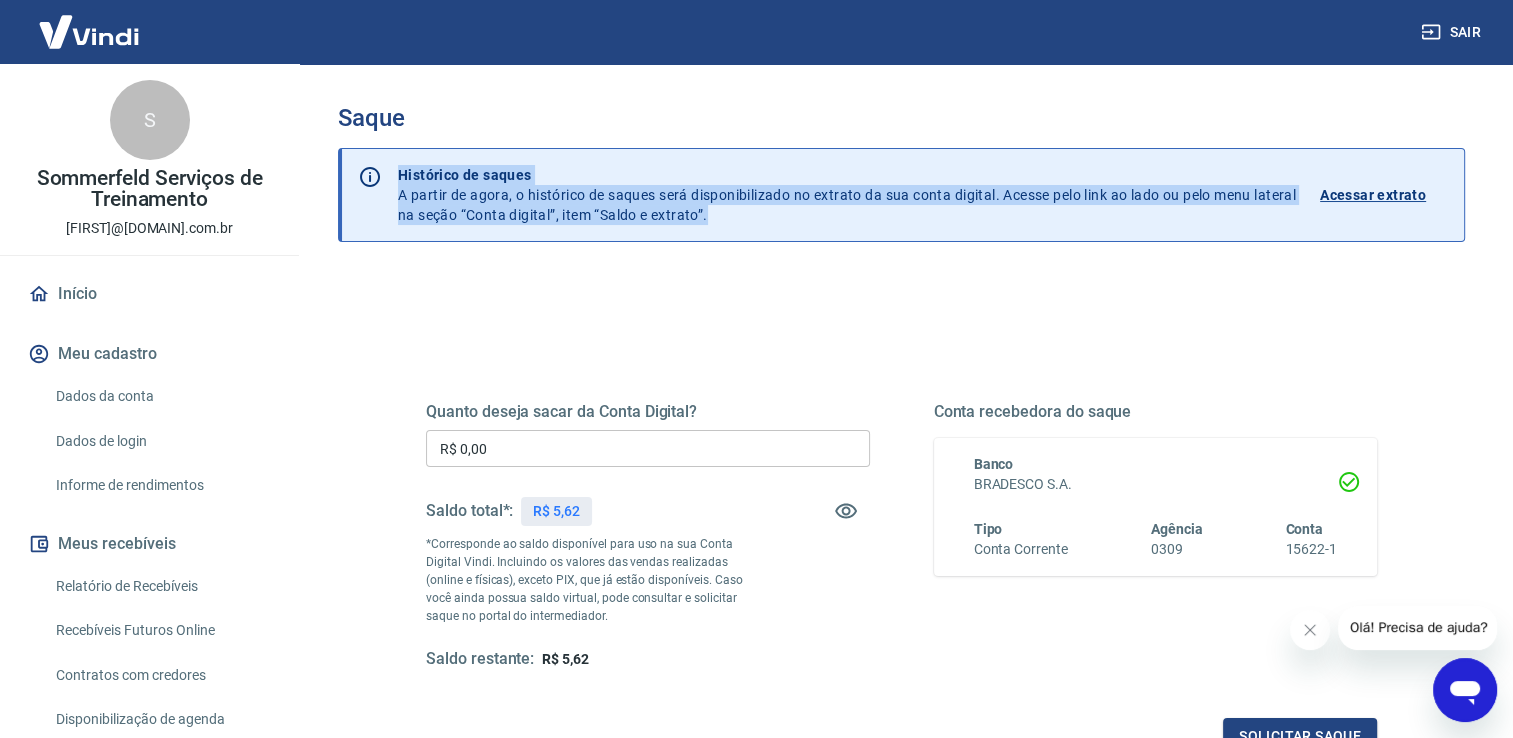 drag, startPoint x: 363, startPoint y: 180, endPoint x: 797, endPoint y: 221, distance: 435.93234 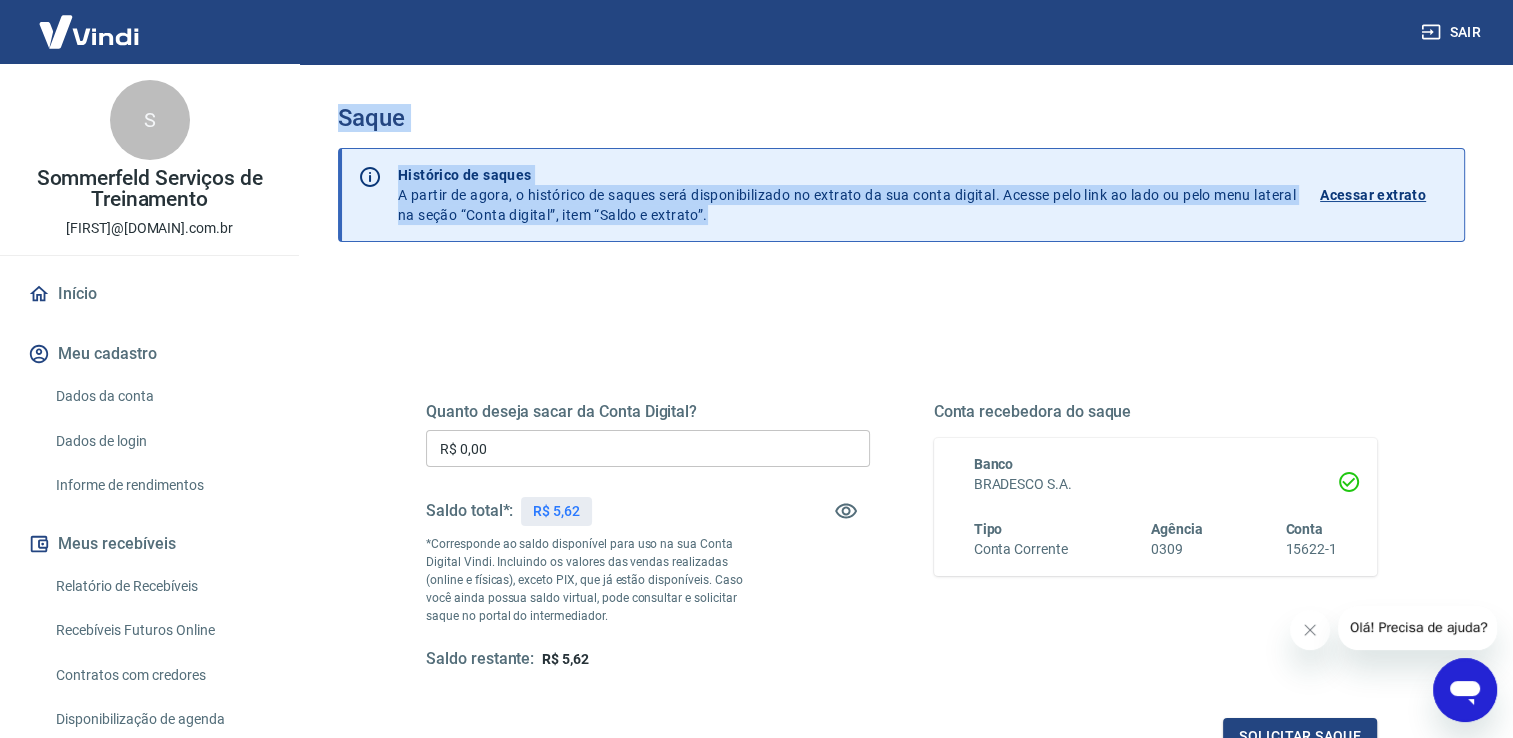 drag, startPoint x: 348, startPoint y: 195, endPoint x: 808, endPoint y: 232, distance: 461.48566 